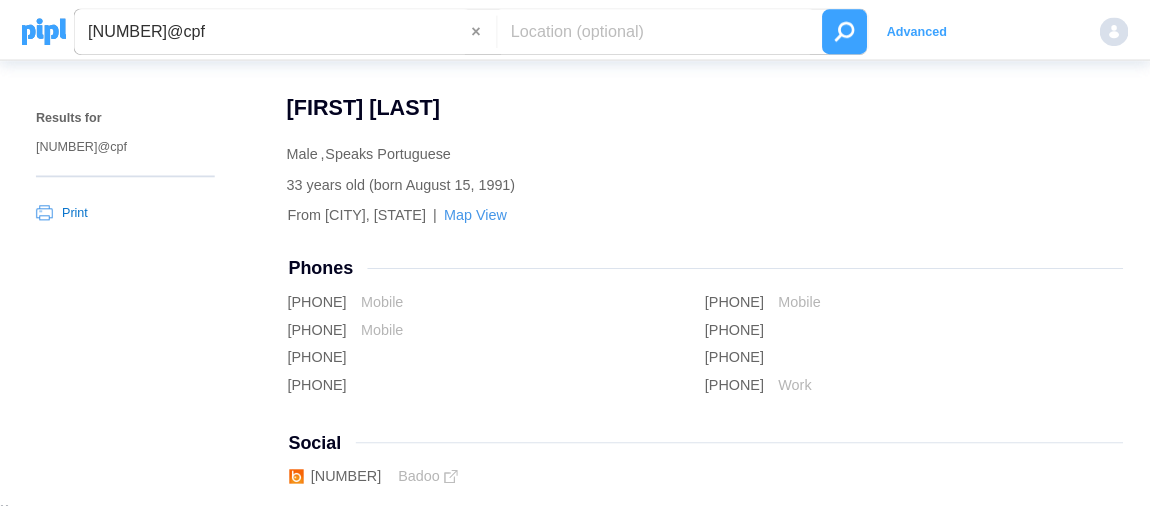 scroll, scrollTop: 0, scrollLeft: 0, axis: both 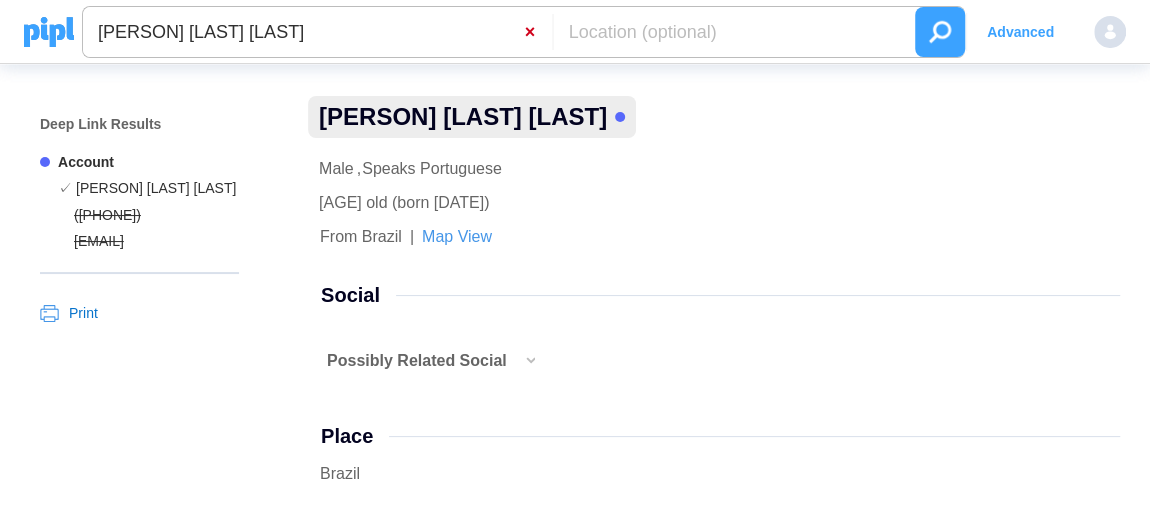 click on "×" at bounding box center (538, 32) 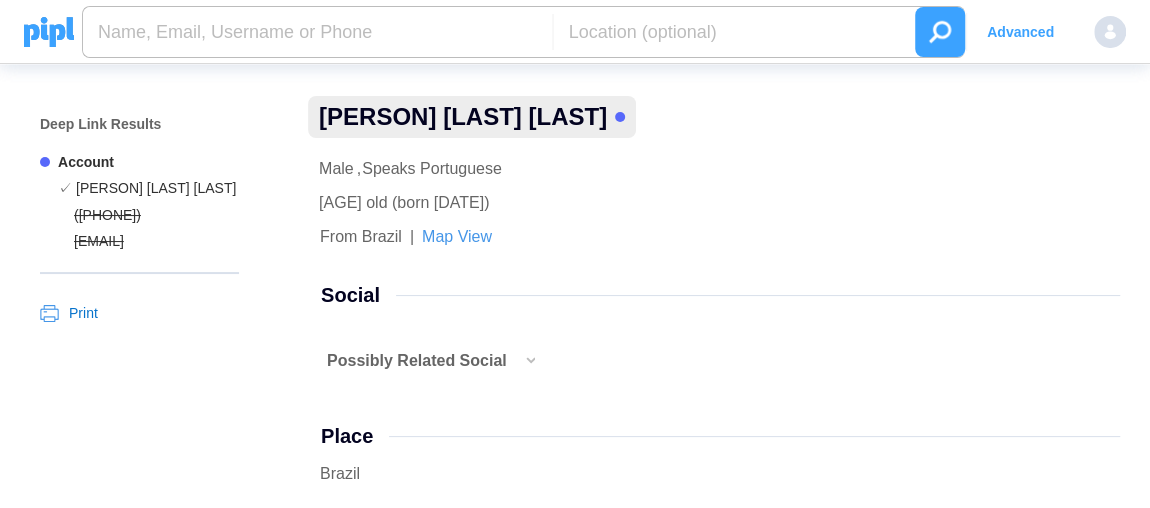 paste on "[PHONE]" 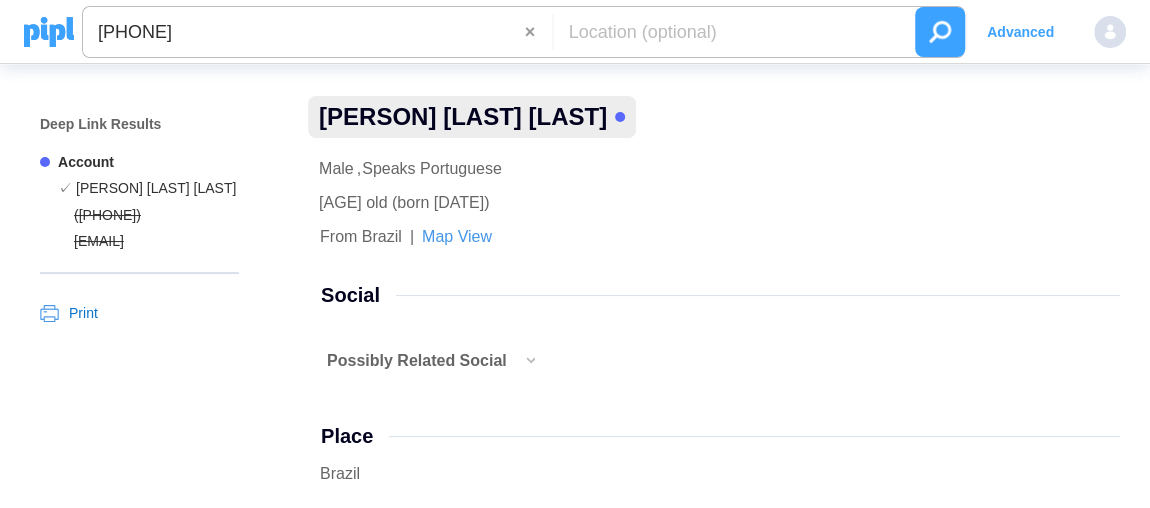 click on "66984276756" at bounding box center (304, 32) 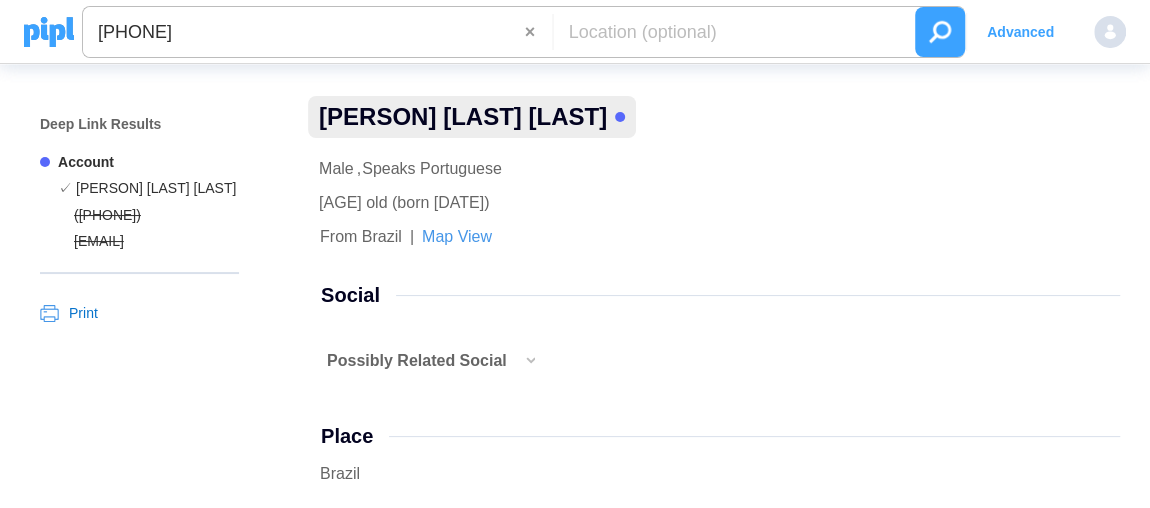 click at bounding box center [940, 32] 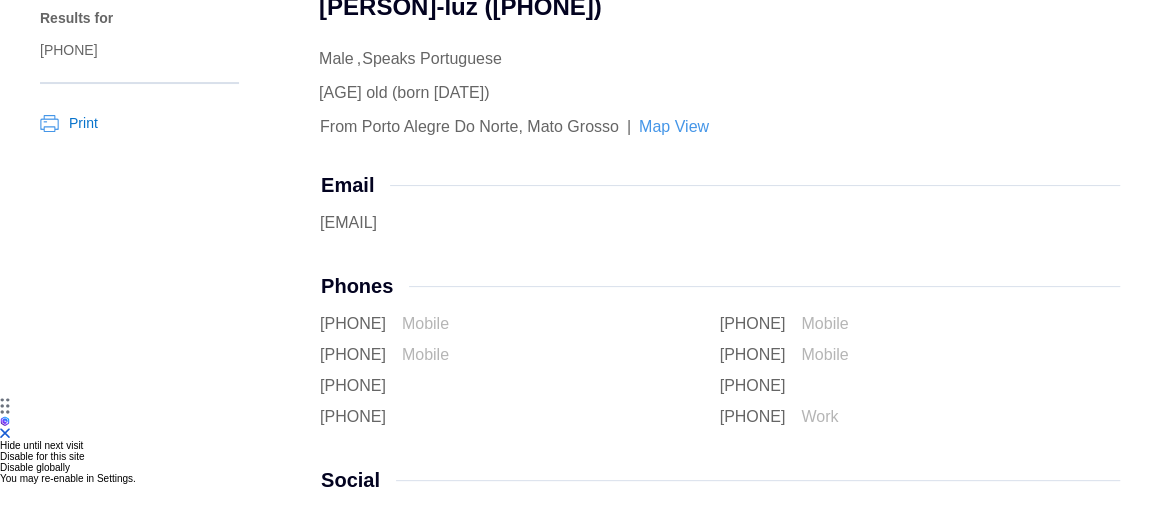scroll, scrollTop: 181, scrollLeft: 0, axis: vertical 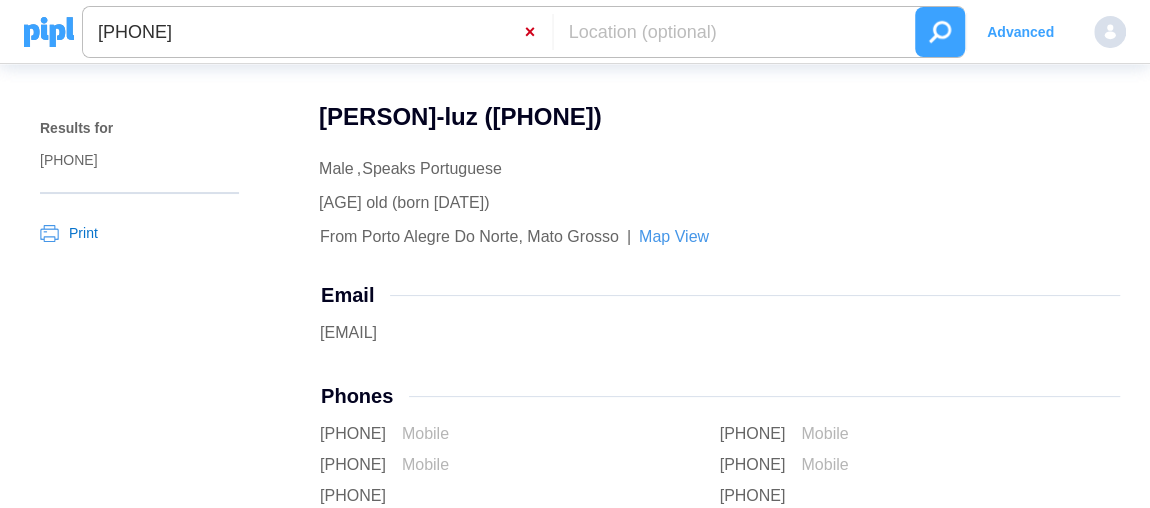 click on "×" at bounding box center (538, 32) 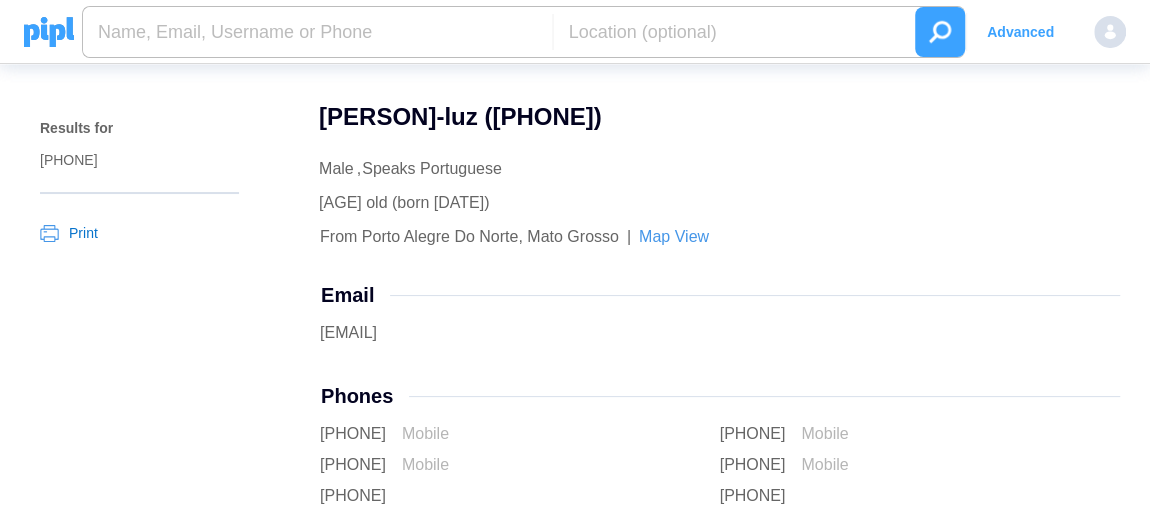 paste on "Oficialencl@gmail.com" 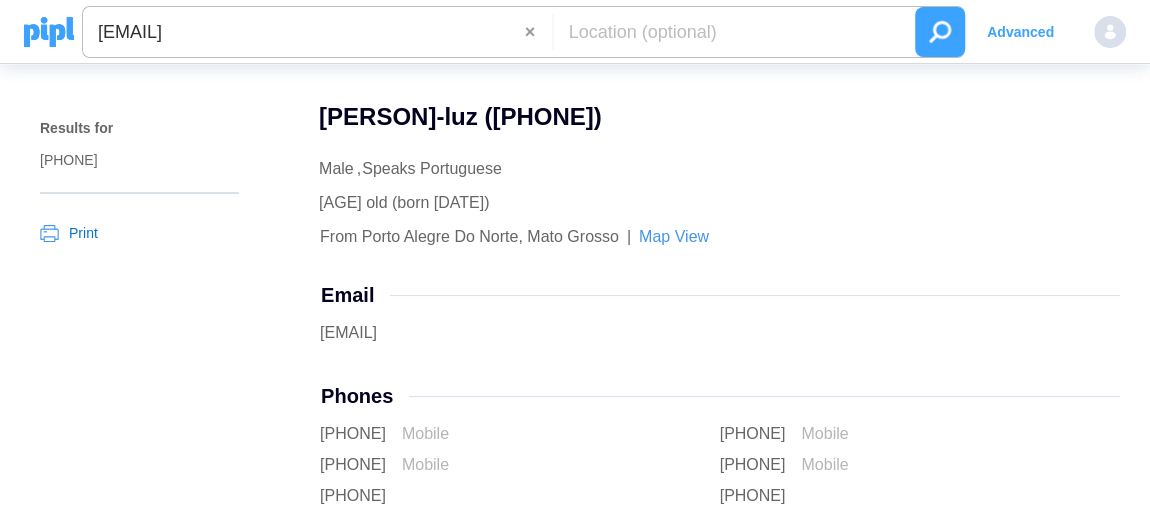 type on "Oficialencl@gmail.com" 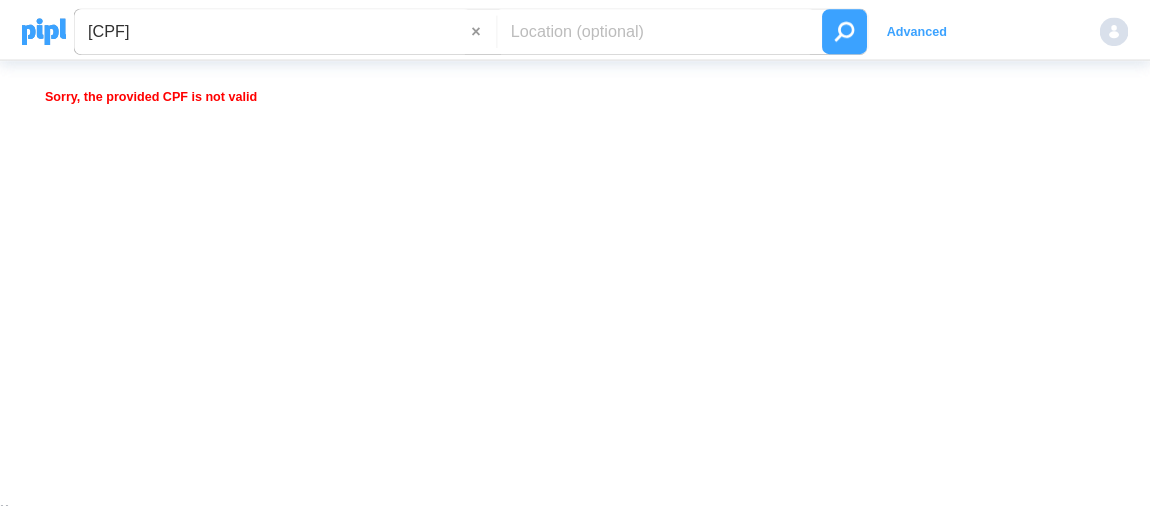 scroll, scrollTop: 0, scrollLeft: 0, axis: both 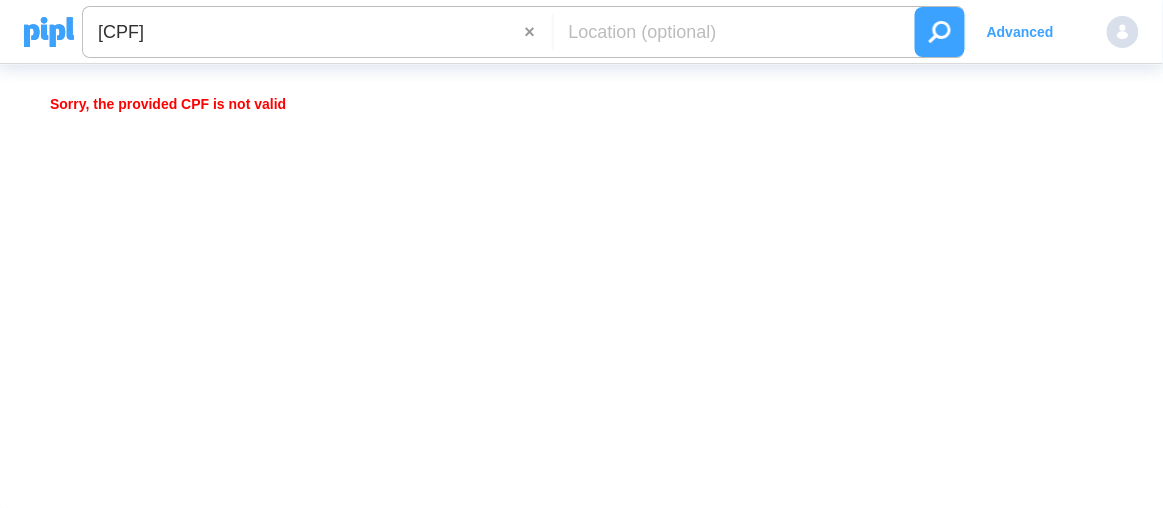 click on "[CPF]" at bounding box center [304, 32] 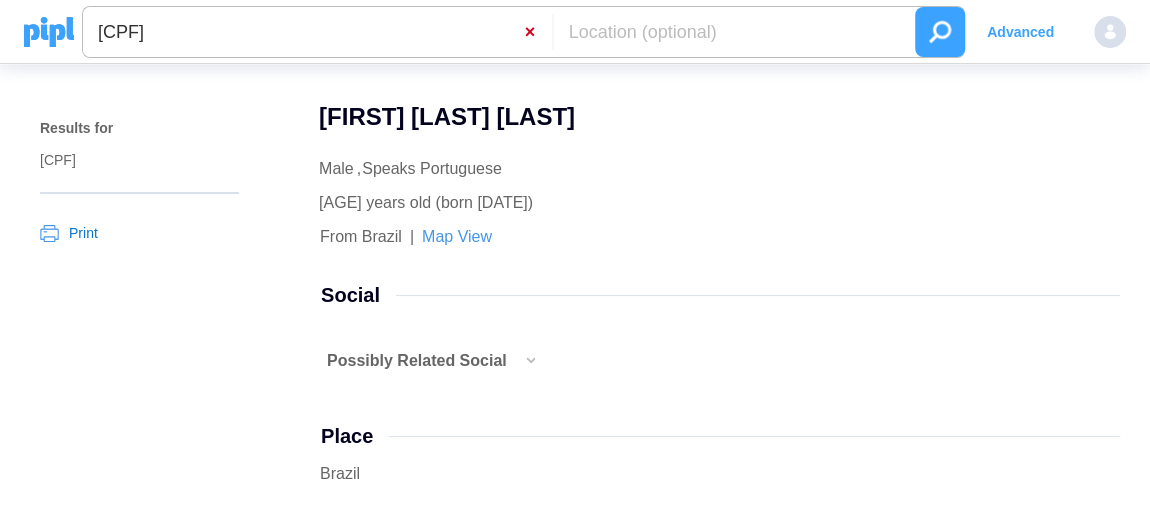 click on "×" at bounding box center (538, 32) 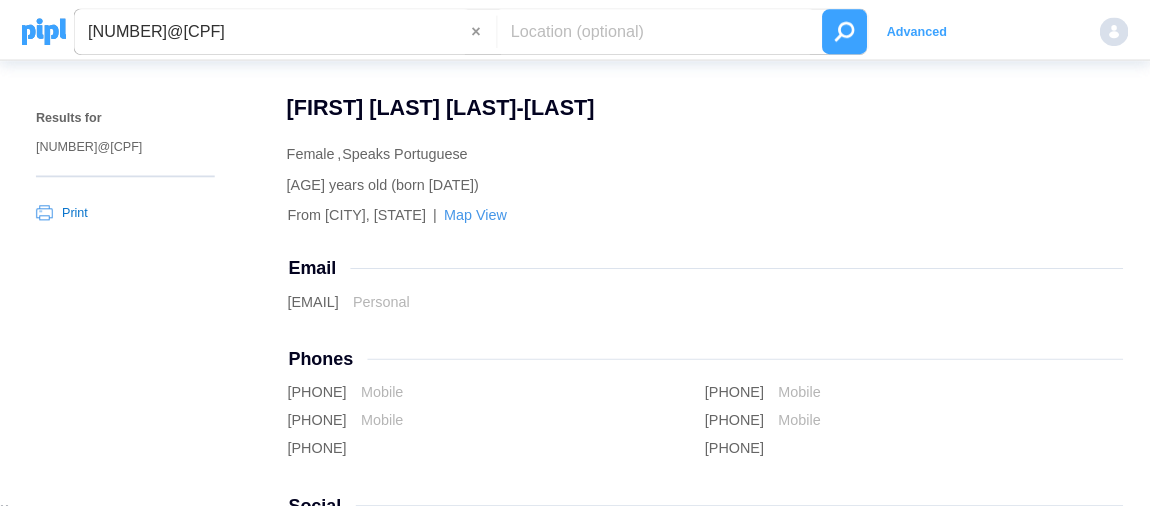 scroll, scrollTop: 0, scrollLeft: 0, axis: both 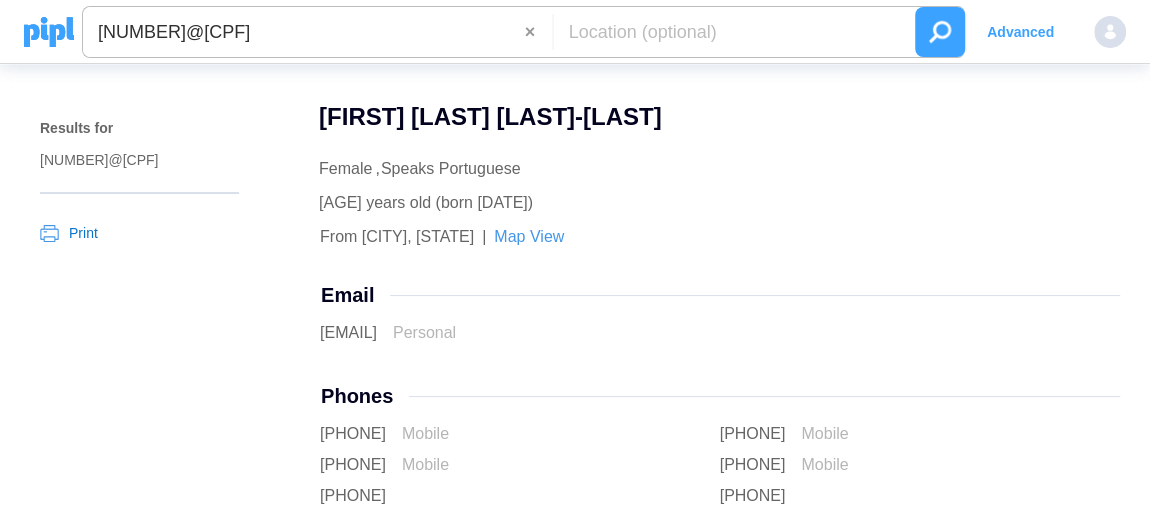 click on "21485810159@cpf" at bounding box center [304, 32] 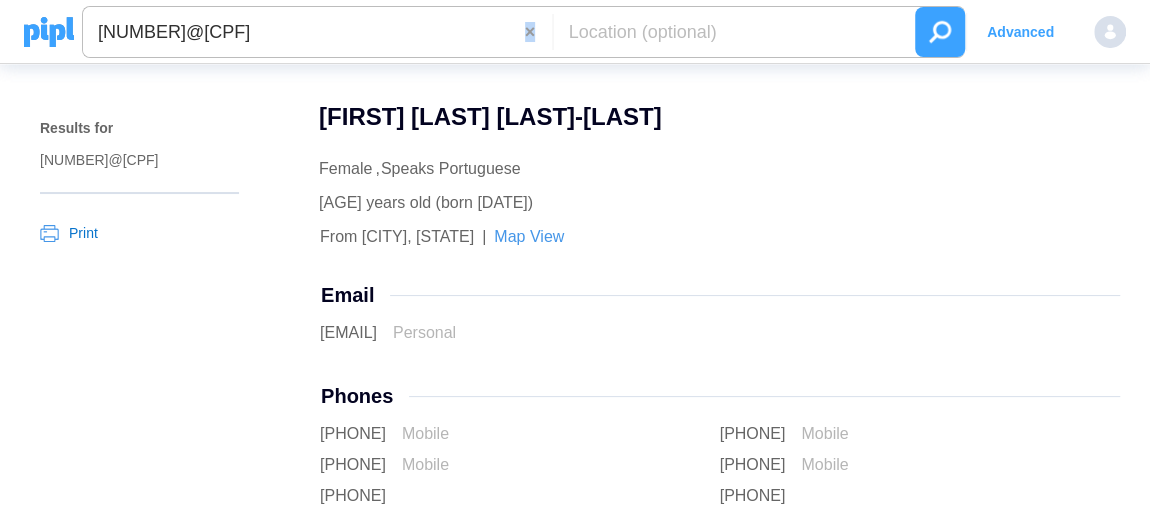click on "×" at bounding box center (538, 32) 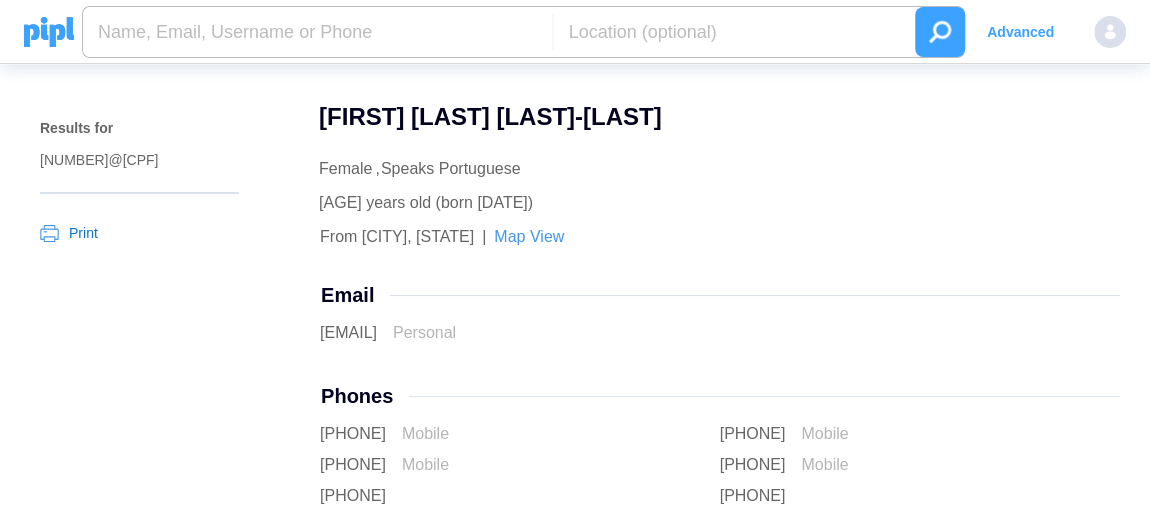 paste on "ivanildedacostasilvaaguiar@gmail.com" 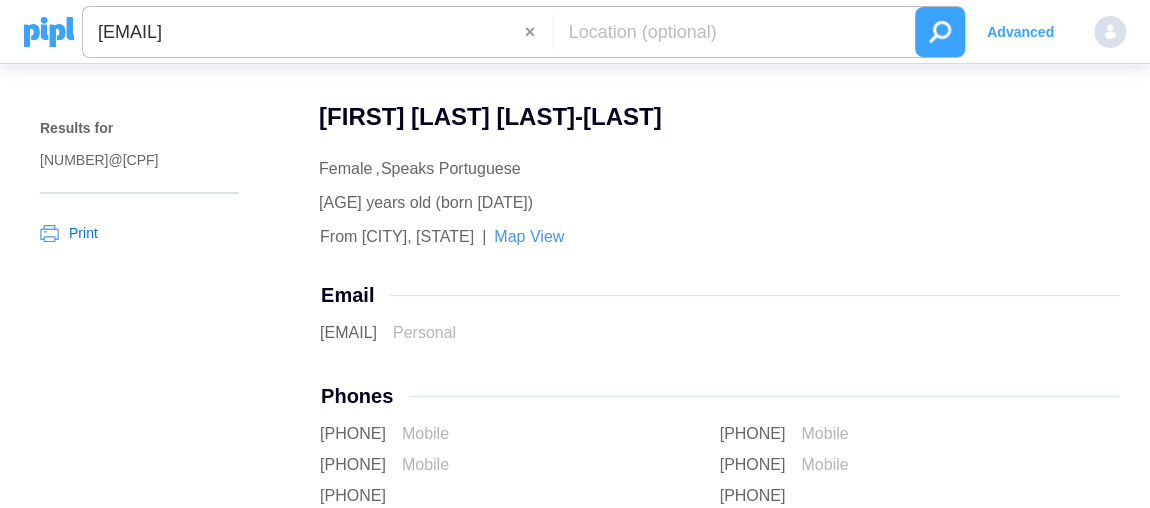 type on "ivanildedacostasilvaaguiar@gmail.com" 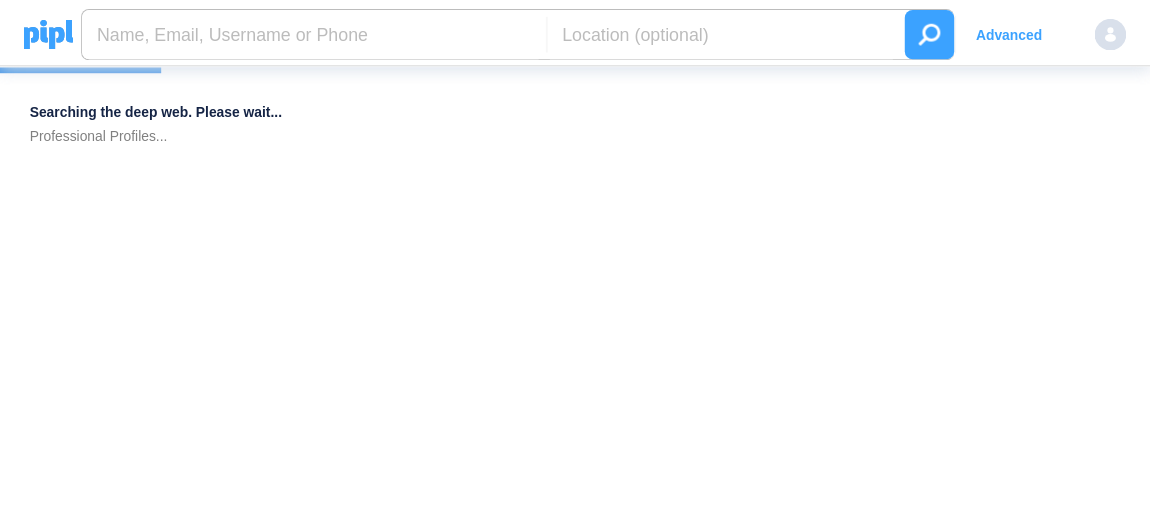 scroll, scrollTop: 0, scrollLeft: 0, axis: both 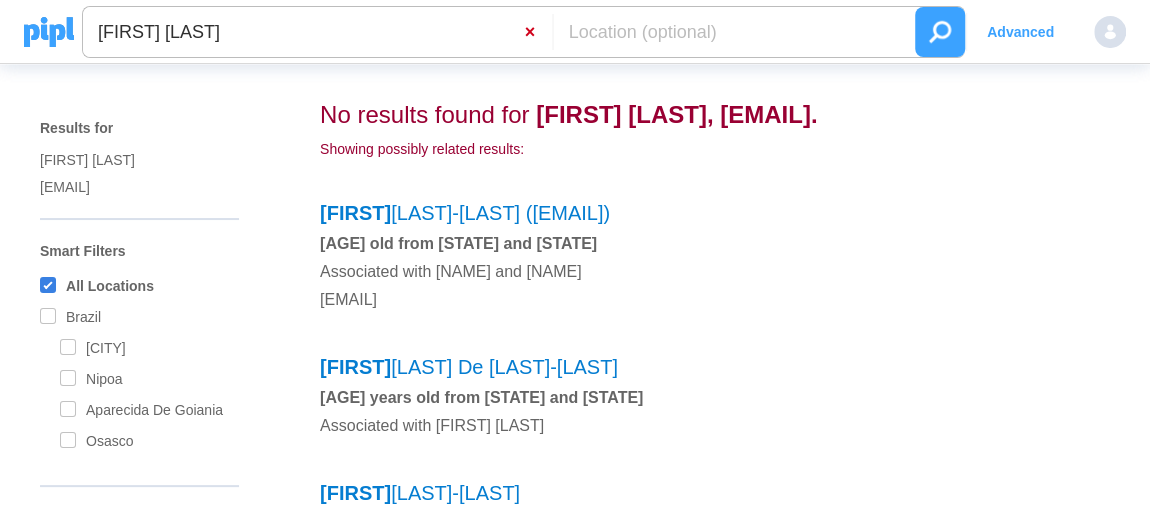 click on "×" at bounding box center [538, 32] 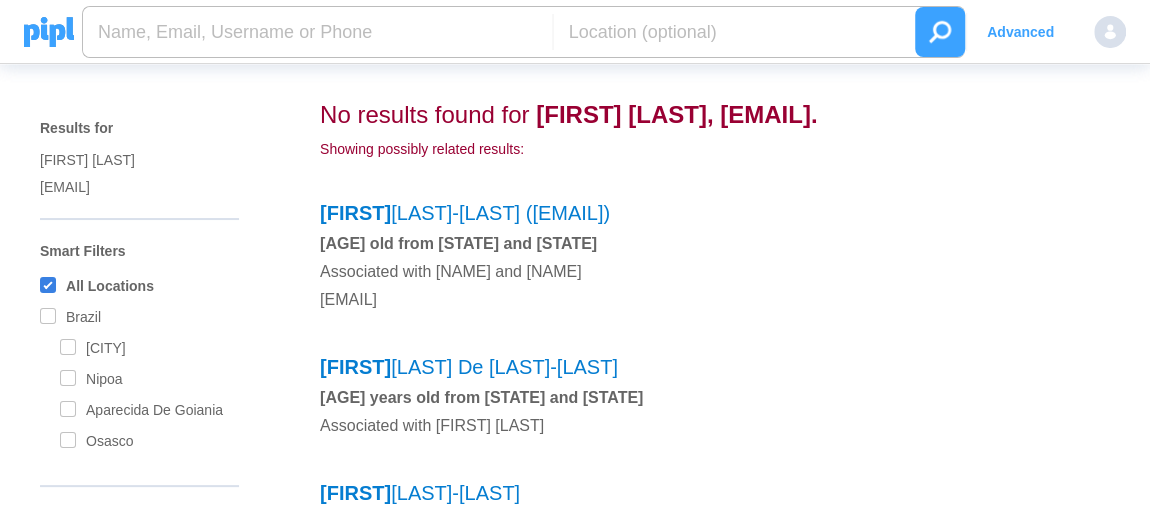 paste on "[PHONE]" 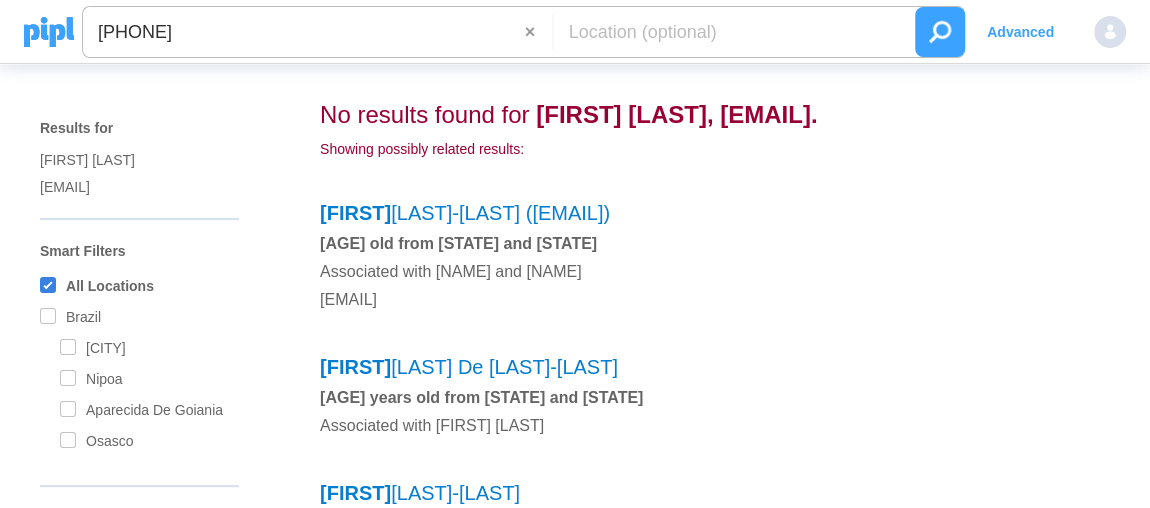 click on "[PHONE]" at bounding box center (304, 32) 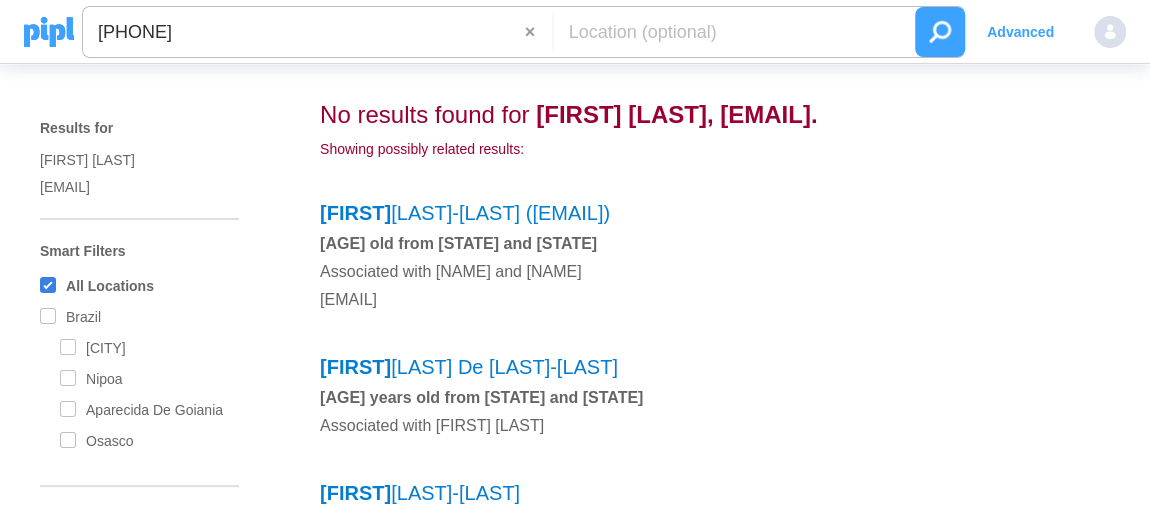click at bounding box center (940, 32) 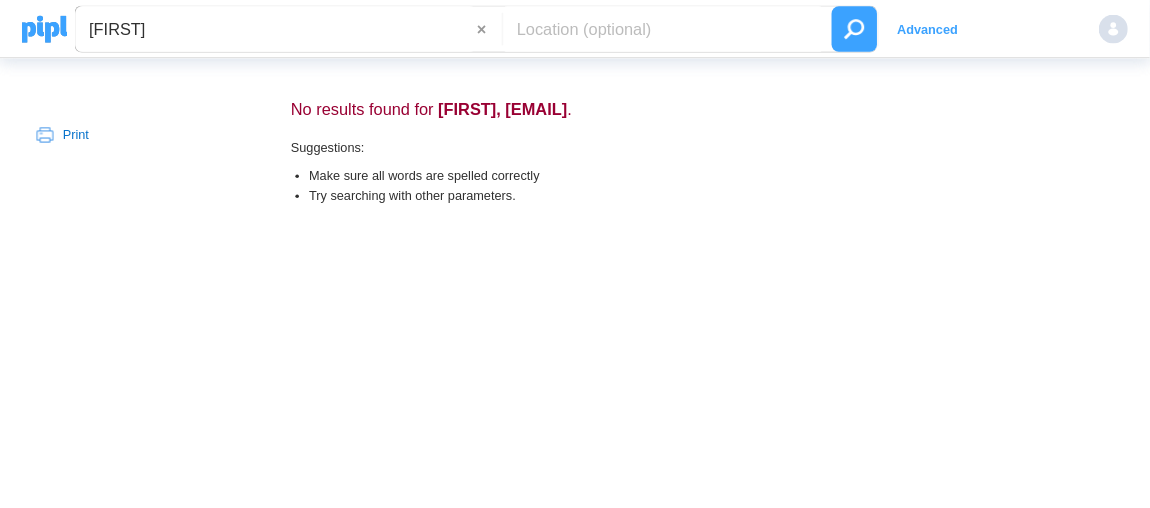 scroll, scrollTop: 0, scrollLeft: 0, axis: both 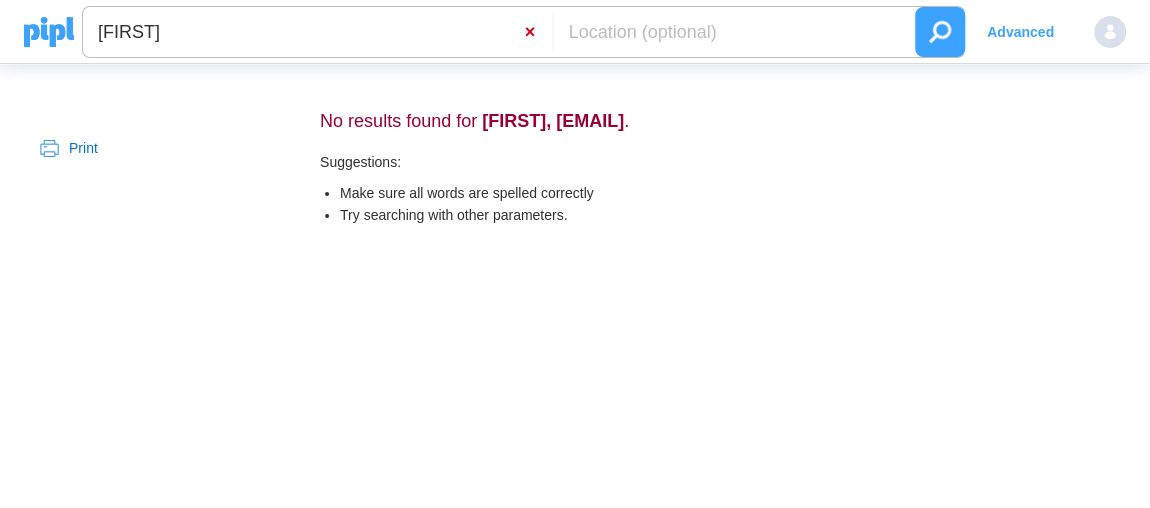 click on "×" at bounding box center (538, 32) 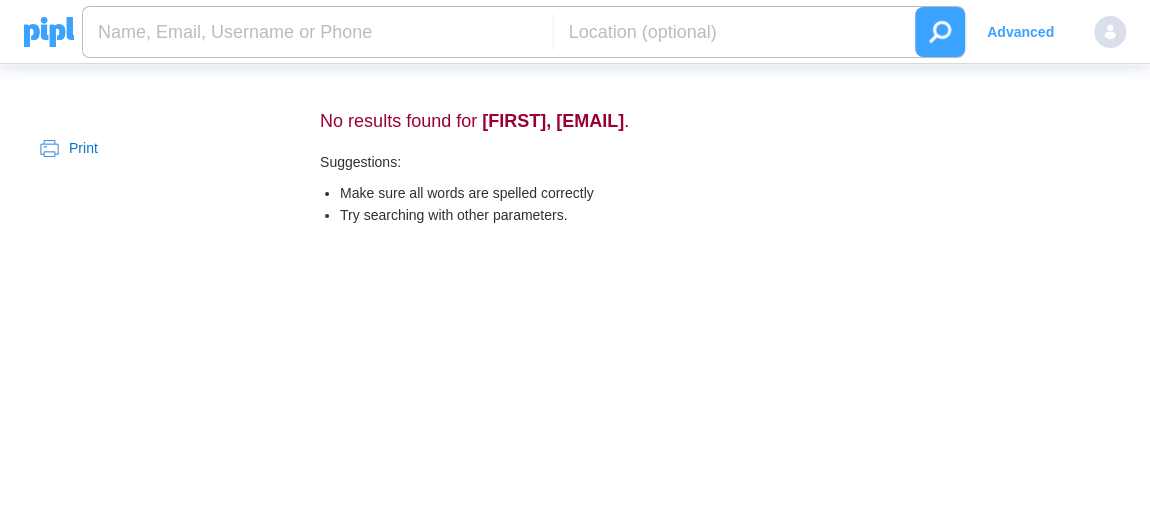 paste on "[PHONE]" 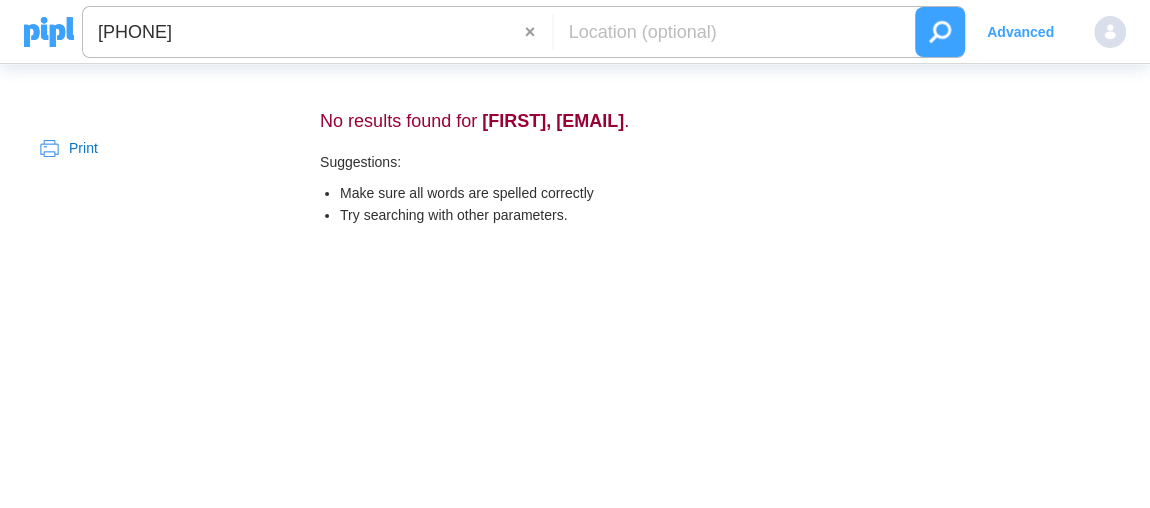 click on "[PHONE]" at bounding box center [304, 32] 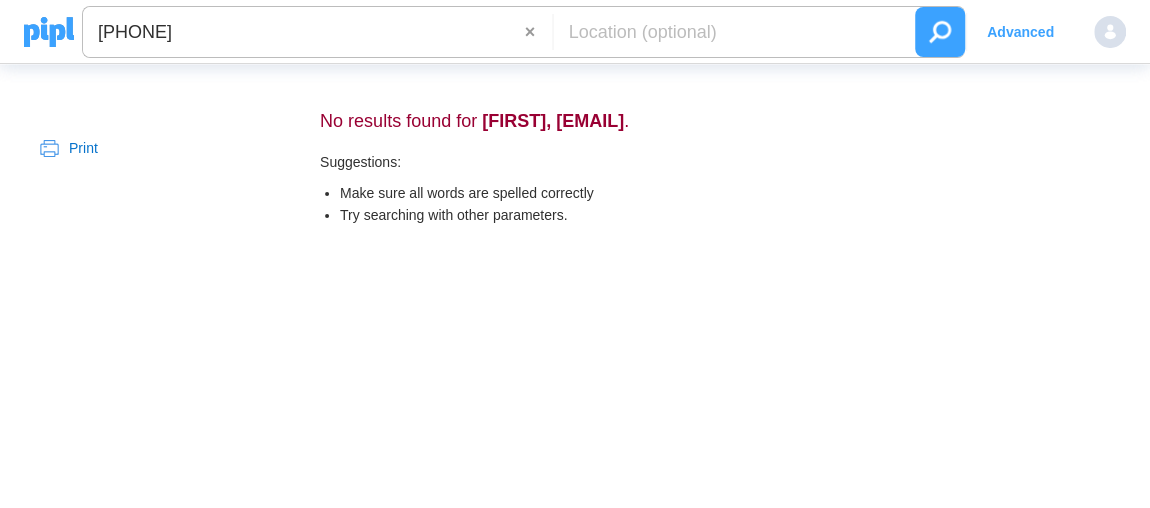 click at bounding box center (940, 32) 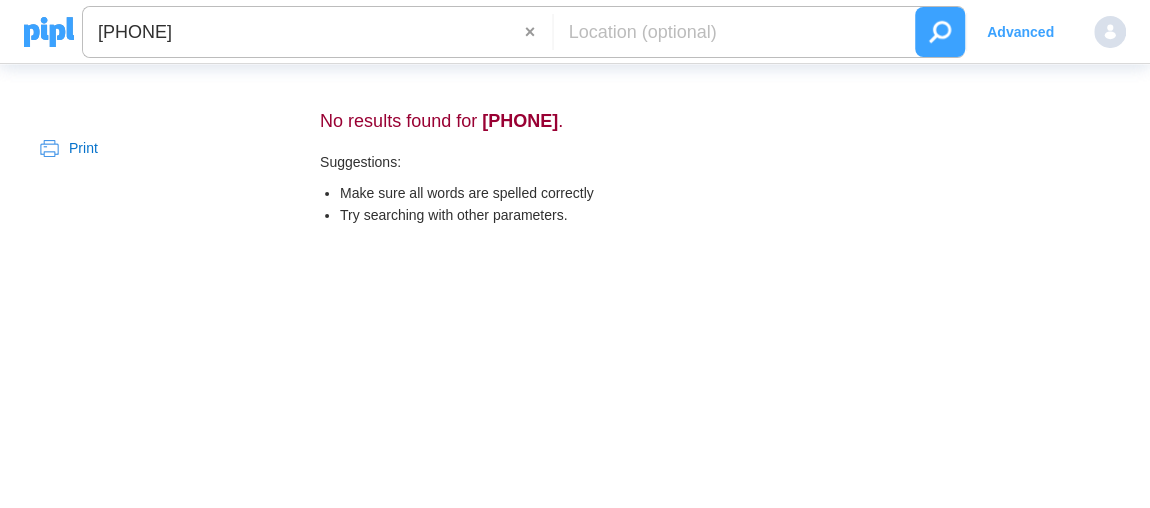 click on "×" at bounding box center (538, 32) 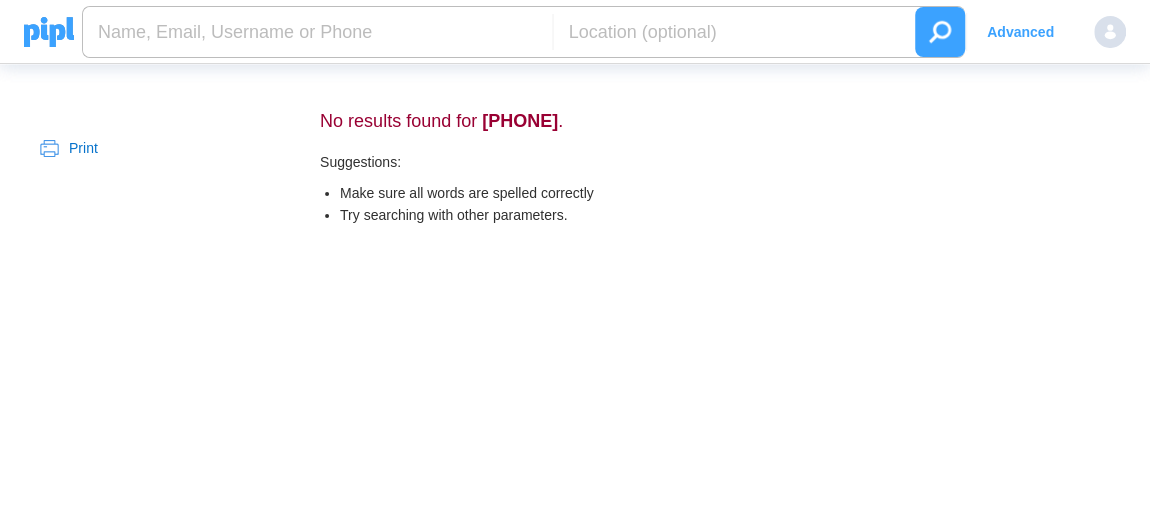 paste on "dl3643840@gmail.com" 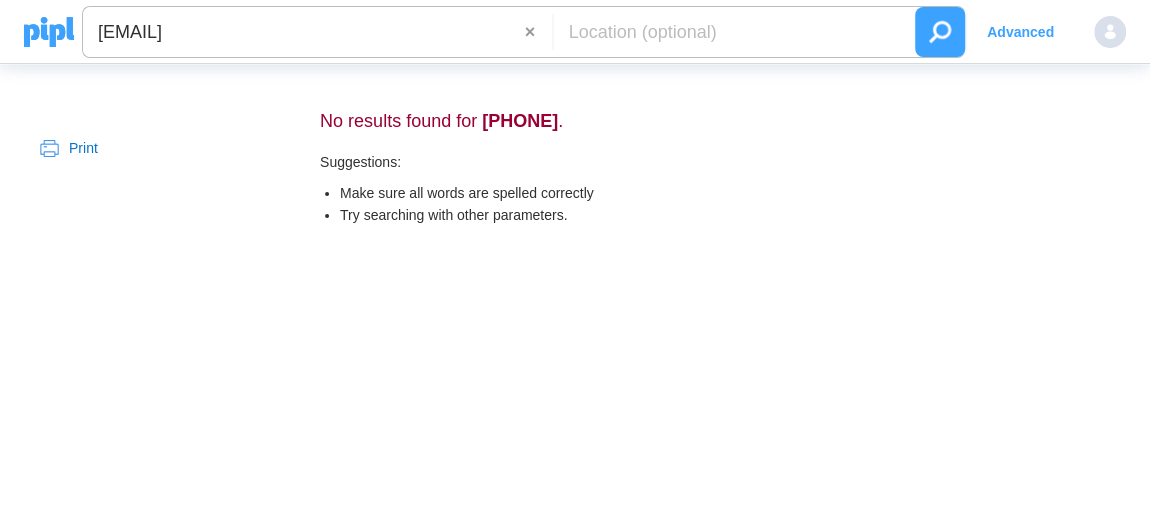 type on "dl3643840@gmail.com" 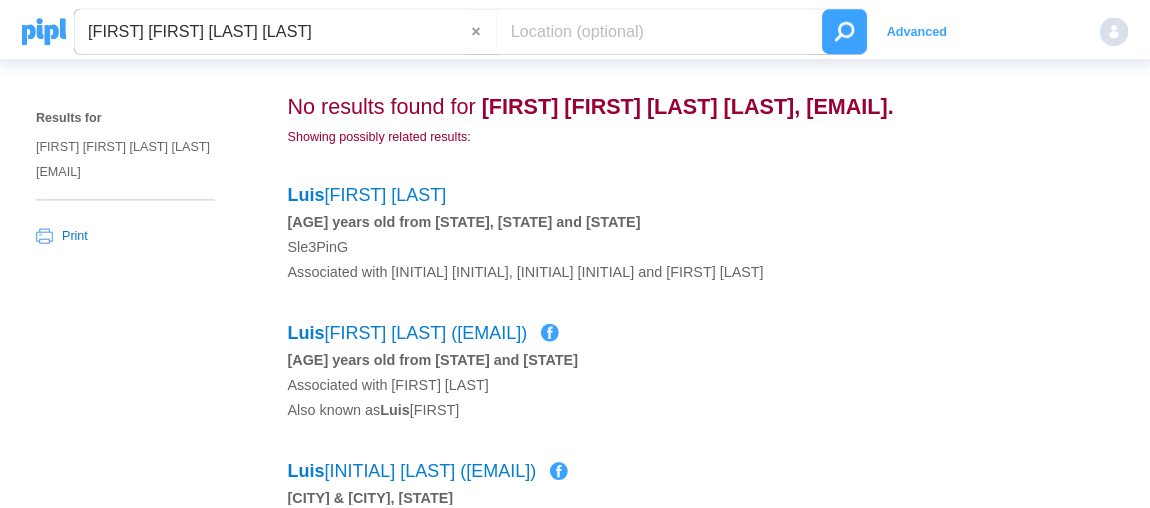 scroll, scrollTop: 0, scrollLeft: 0, axis: both 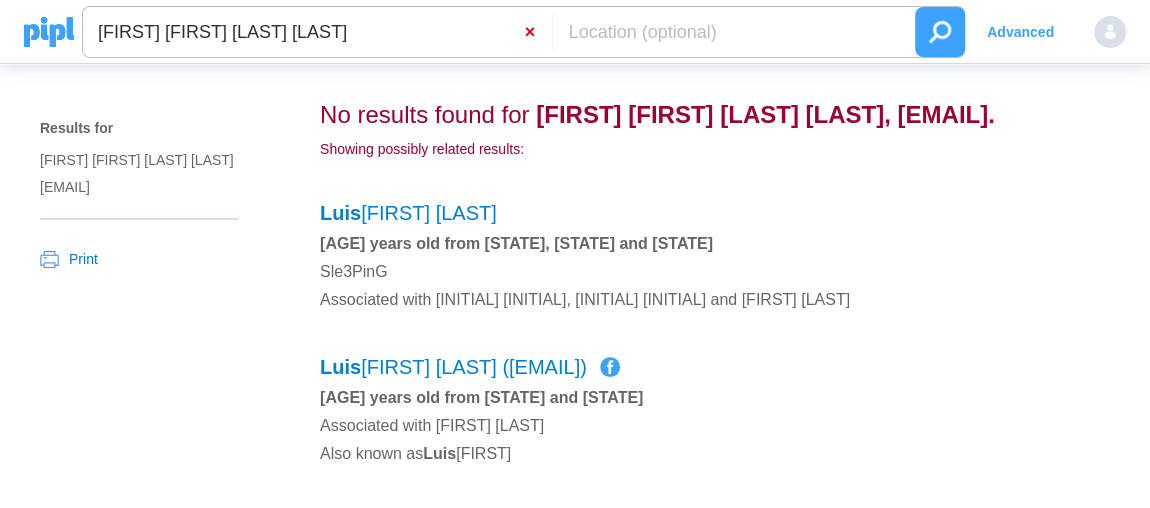 click on "×" at bounding box center [538, 32] 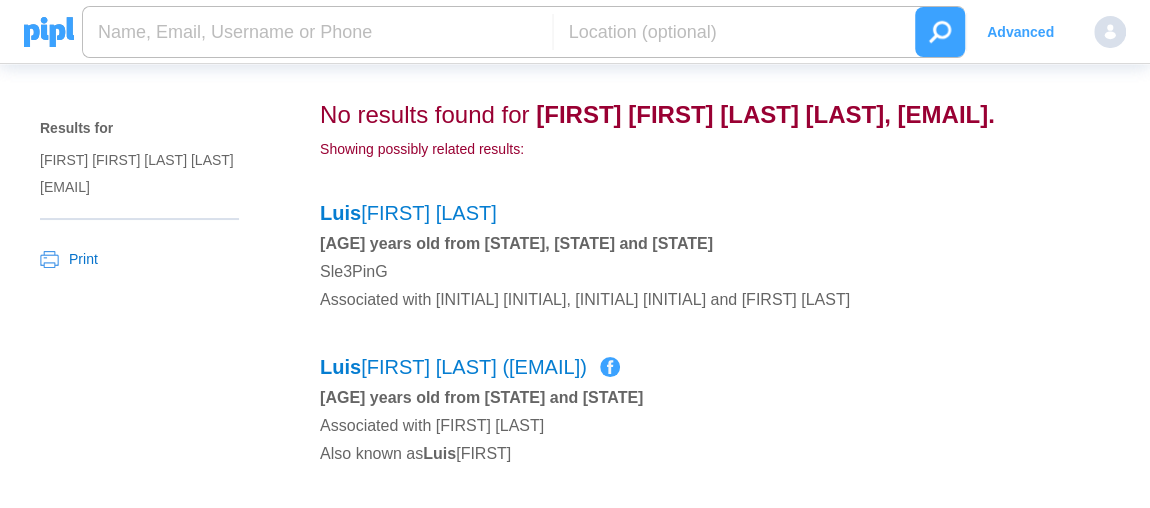 paste on "[PHONE]" 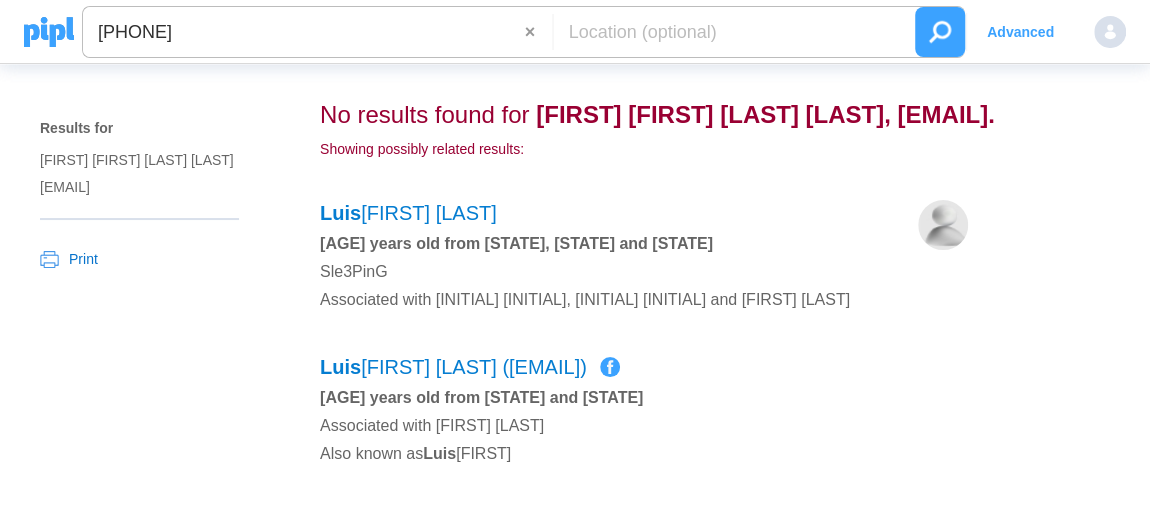click on "[PHONE]" at bounding box center (304, 32) 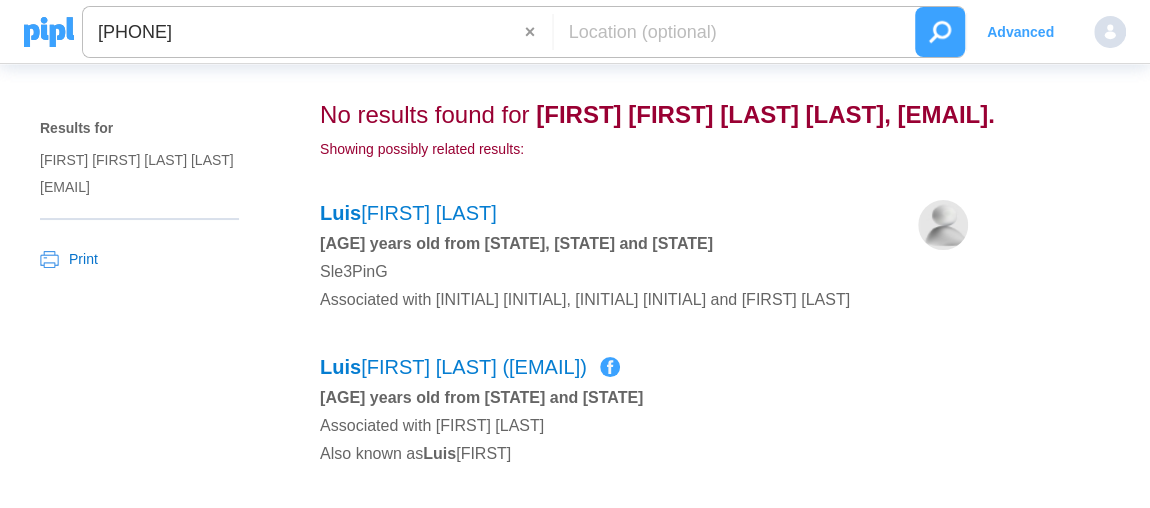 click at bounding box center [940, 32] 